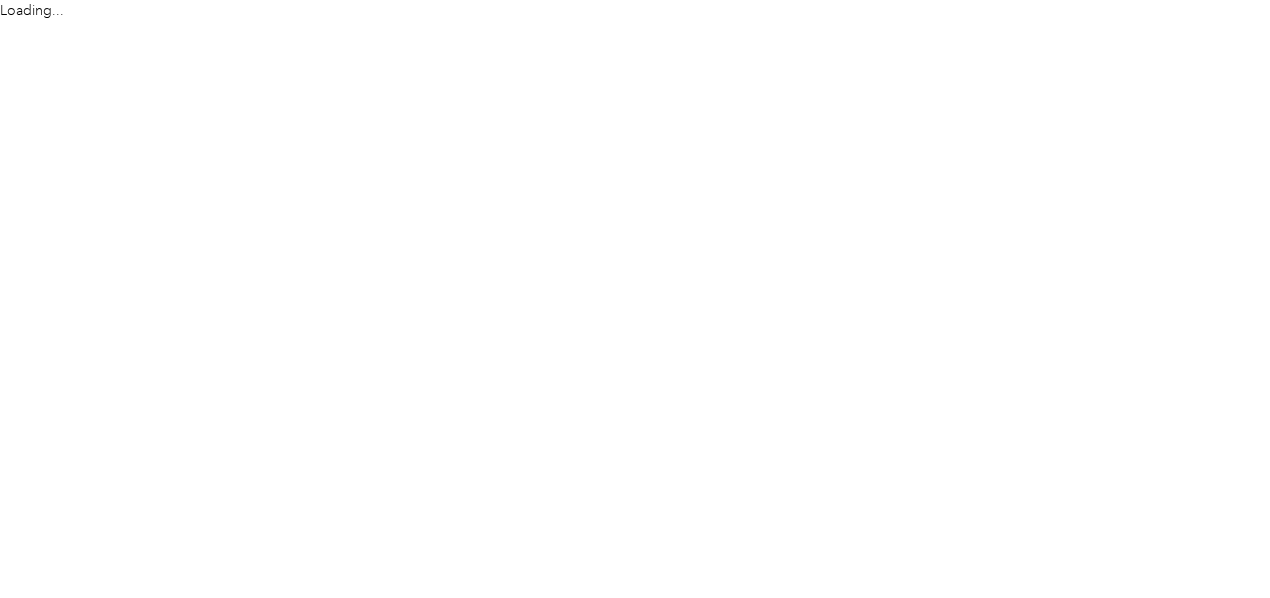 scroll, scrollTop: 0, scrollLeft: 0, axis: both 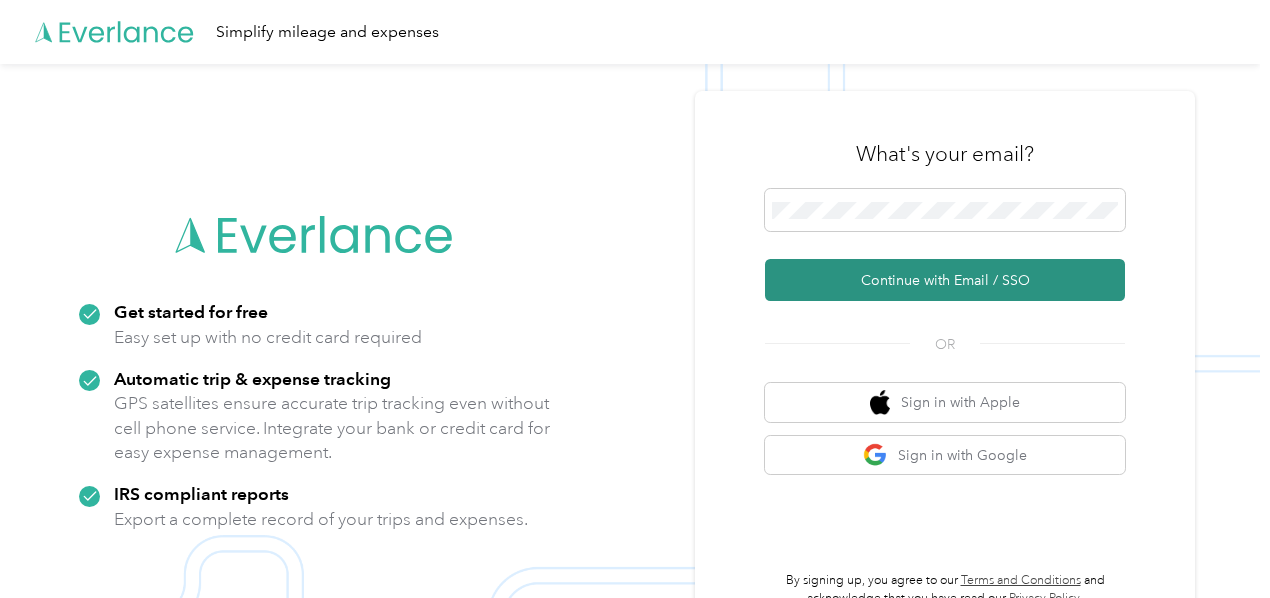 click on "Continue with Email / SSO" at bounding box center (945, 280) 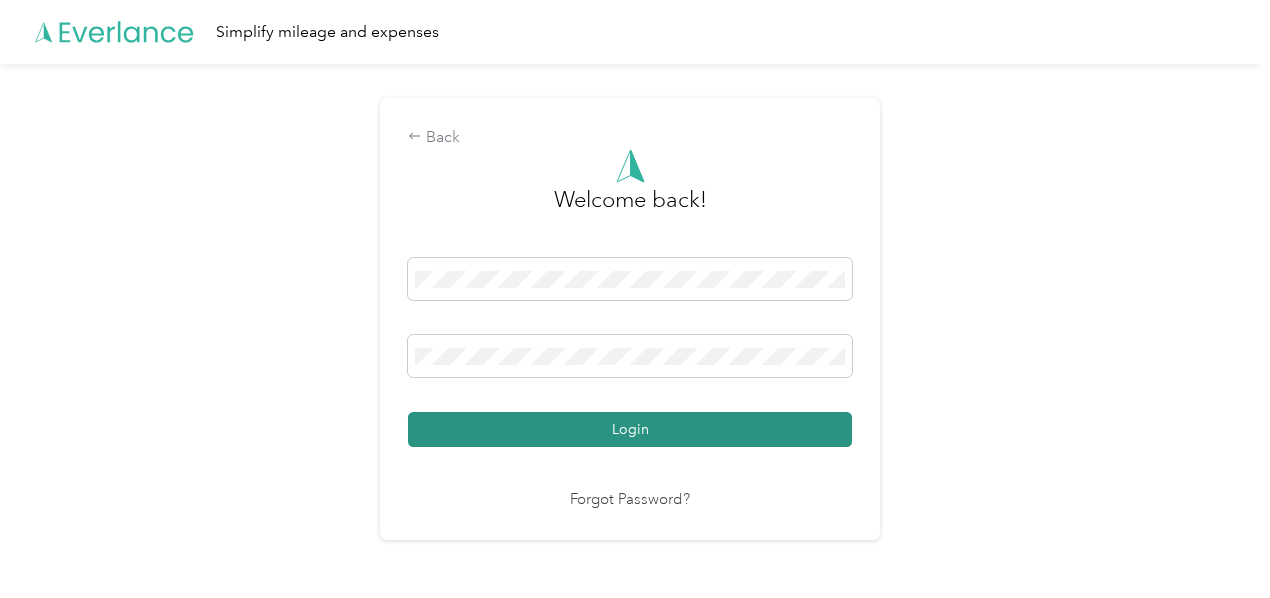 click on "Login" at bounding box center (630, 429) 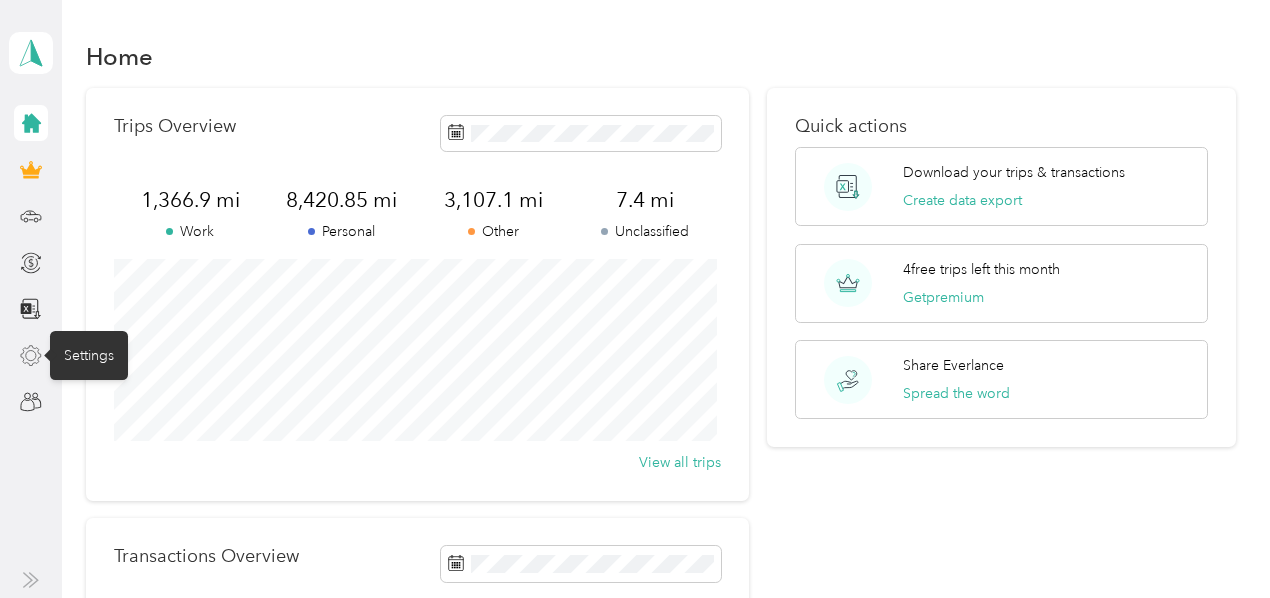 click 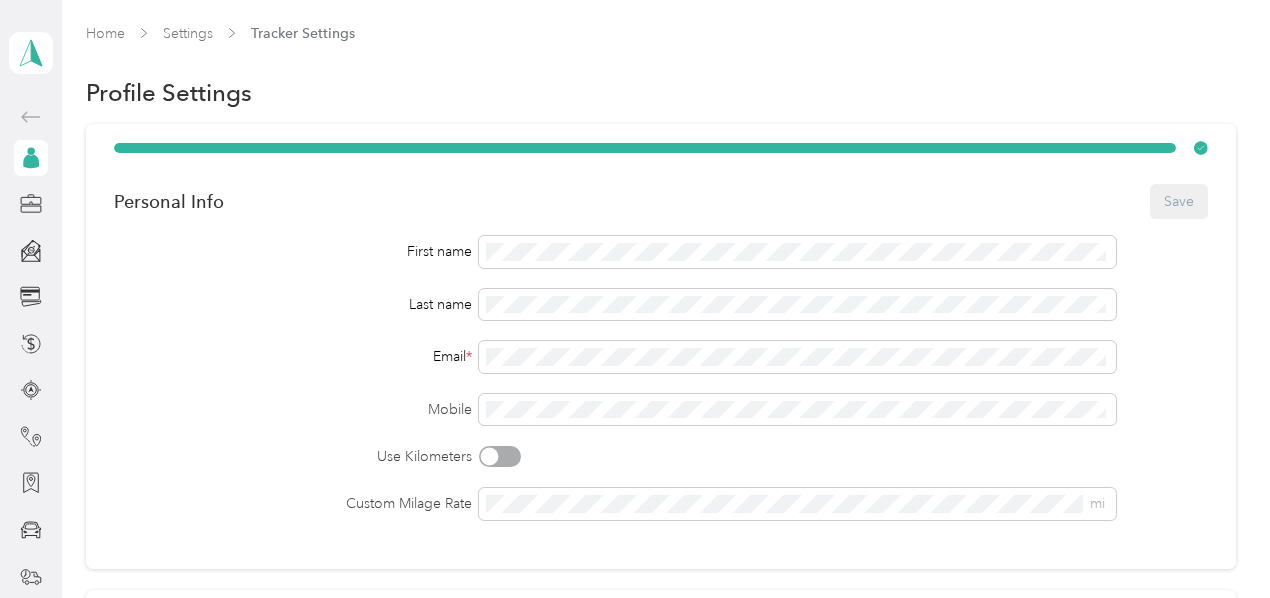 scroll, scrollTop: 0, scrollLeft: 0, axis: both 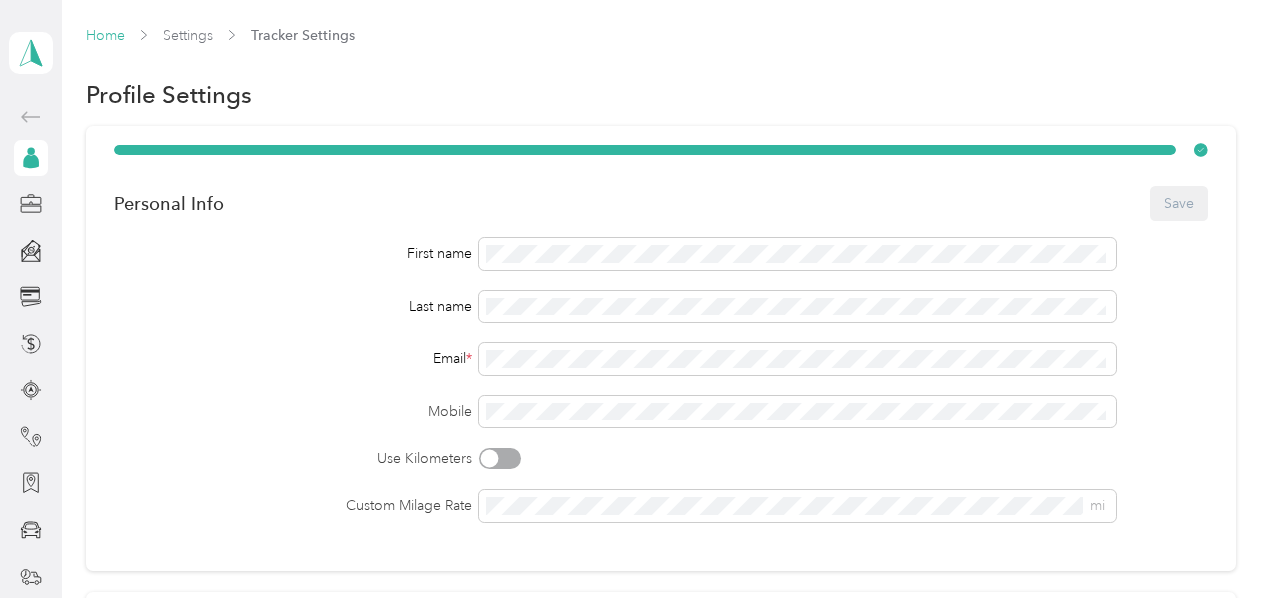 click on "Home" at bounding box center (105, 35) 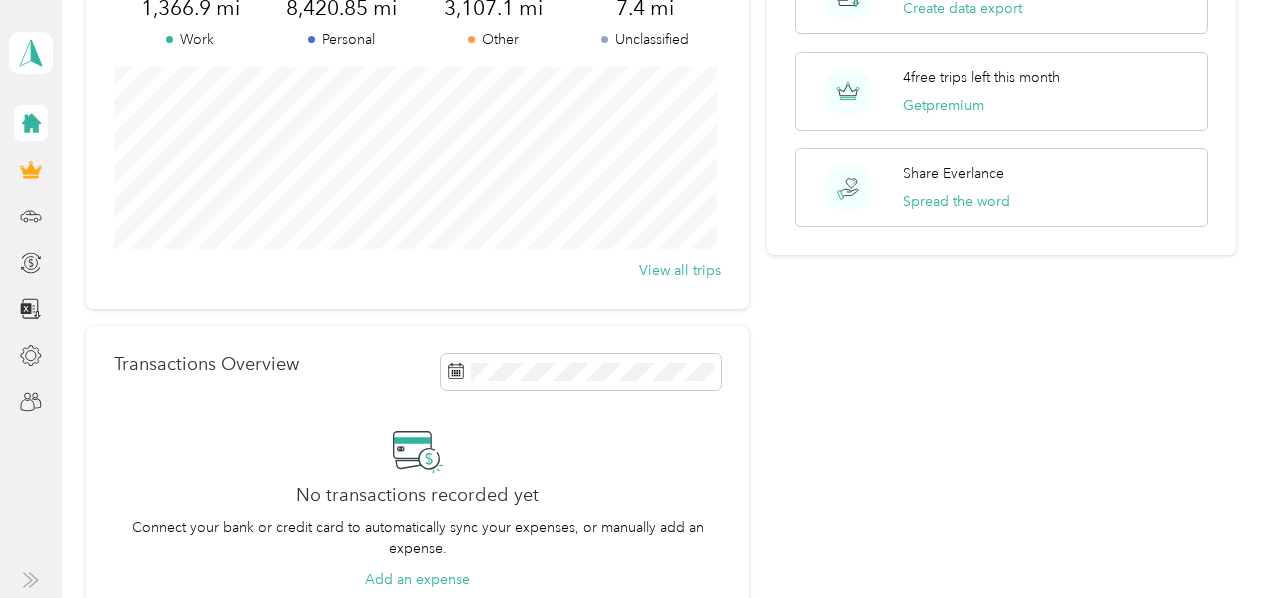 scroll, scrollTop: 200, scrollLeft: 0, axis: vertical 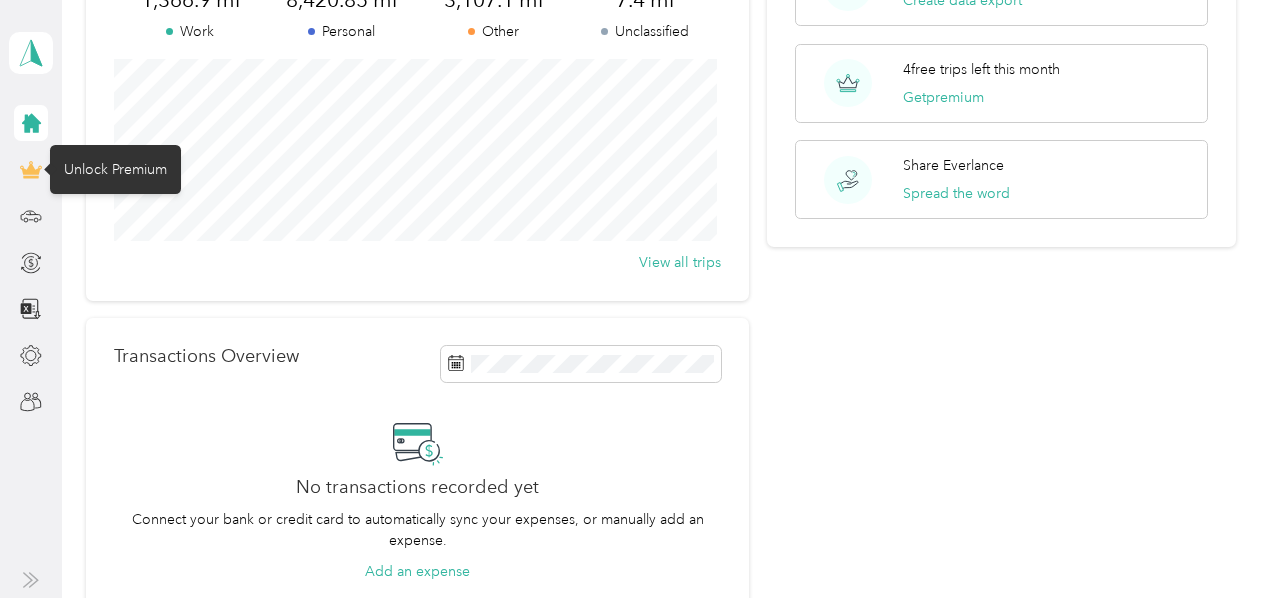 click 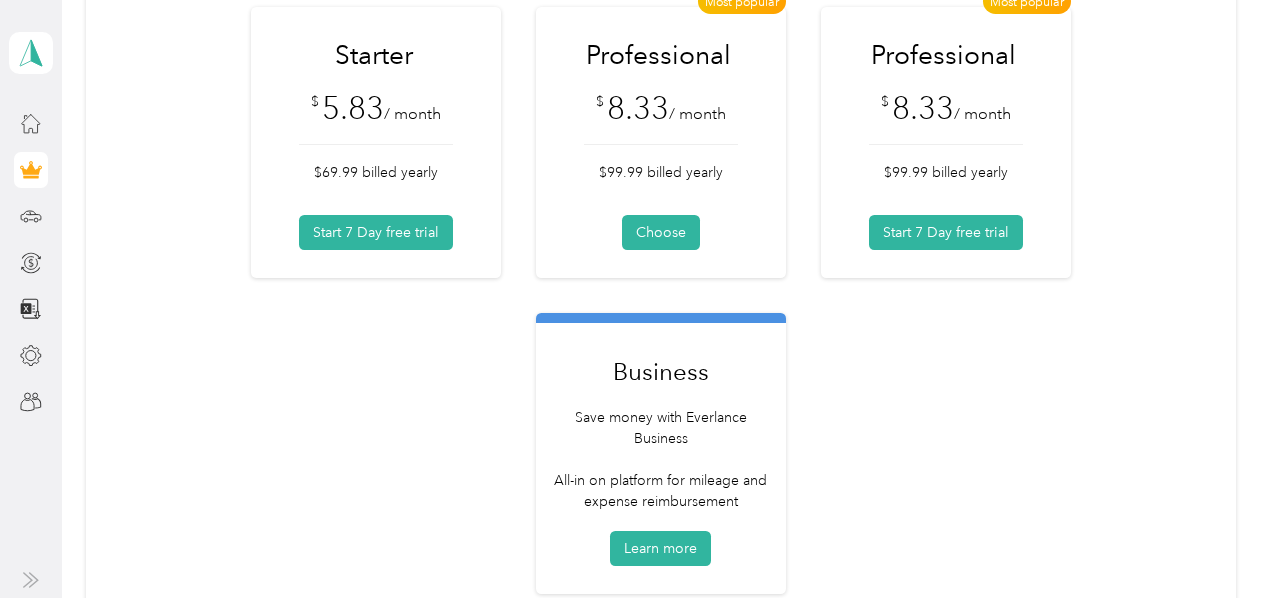 scroll, scrollTop: 200, scrollLeft: 0, axis: vertical 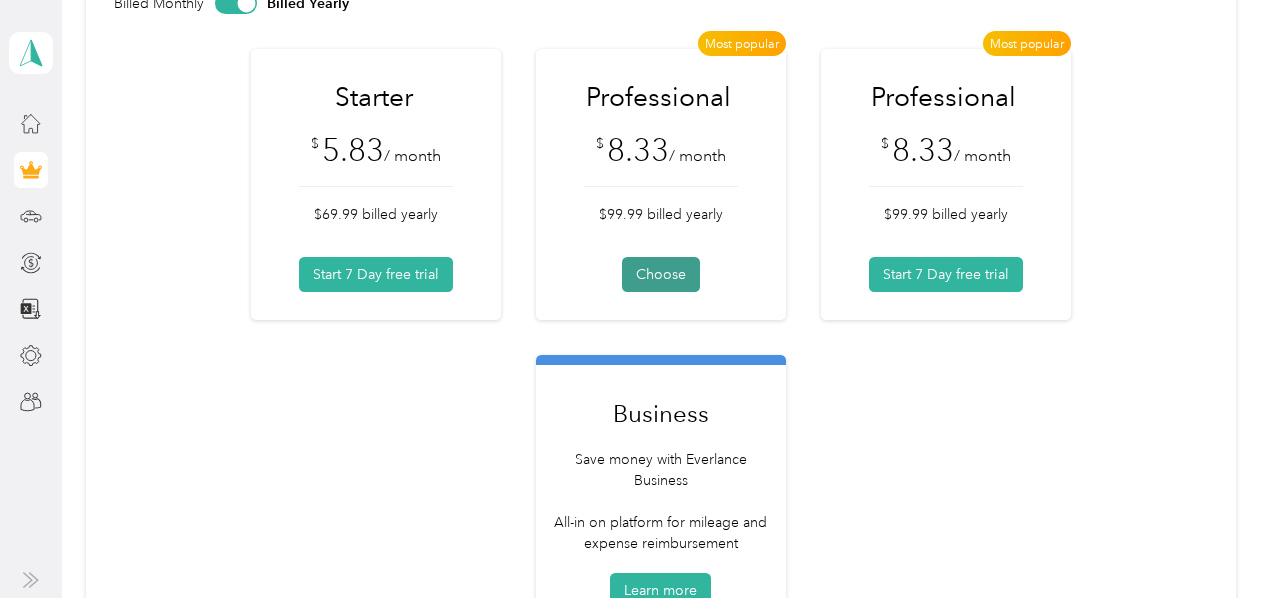 click on "Choose" at bounding box center (661, 274) 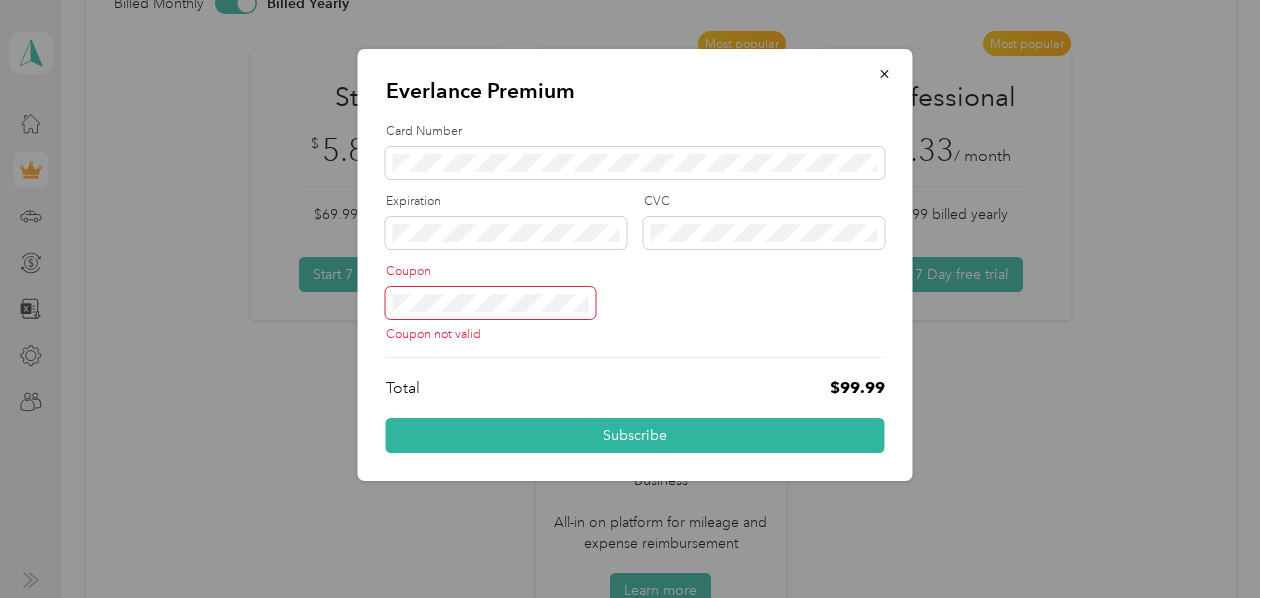 click on "Everlance Premium Card Number   Expiration   CVC   Coupon   Coupon not valid Total   $99.99 Subscribe" at bounding box center (635, 265) 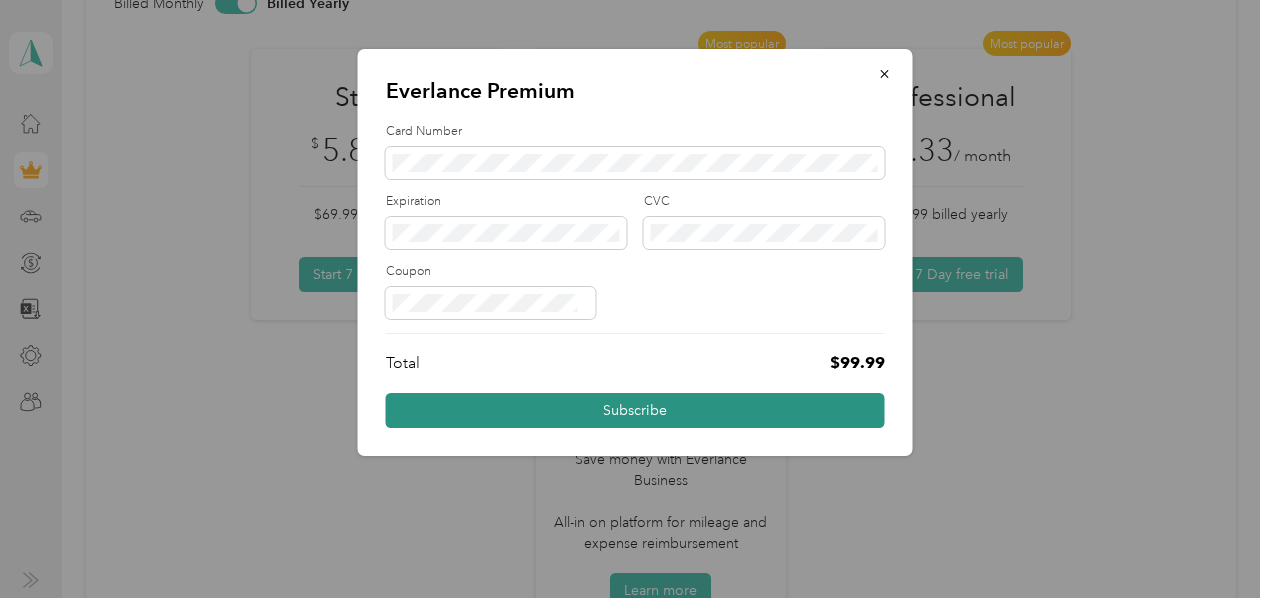click on "Subscribe" at bounding box center (635, 410) 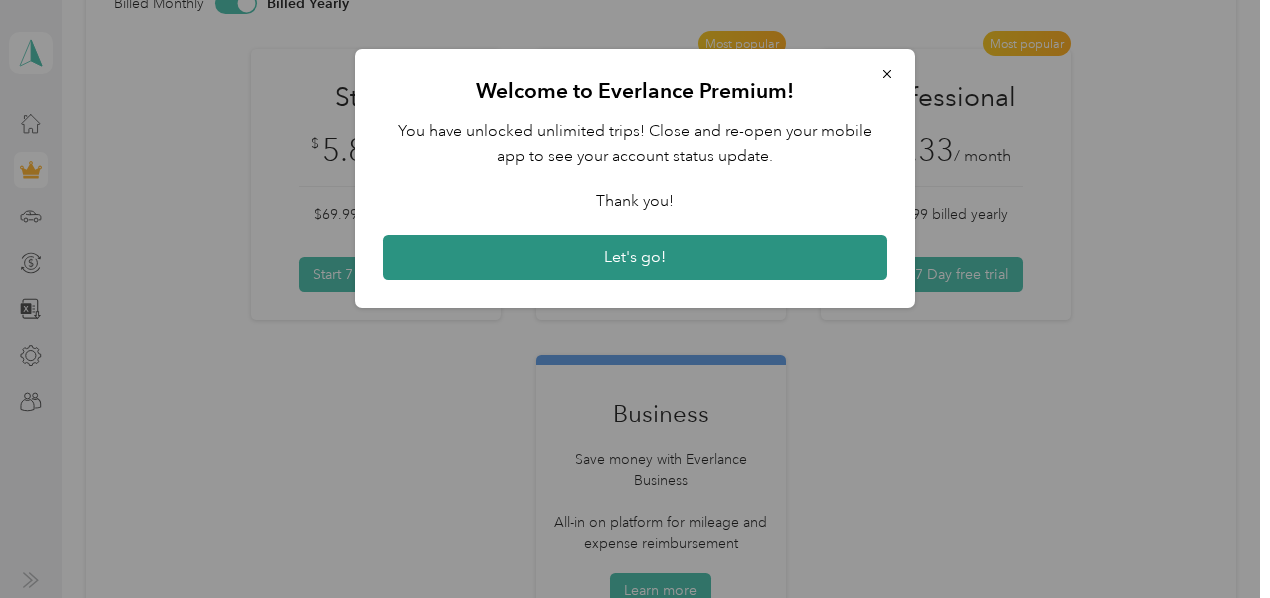 click on "Let's go!" at bounding box center (635, 258) 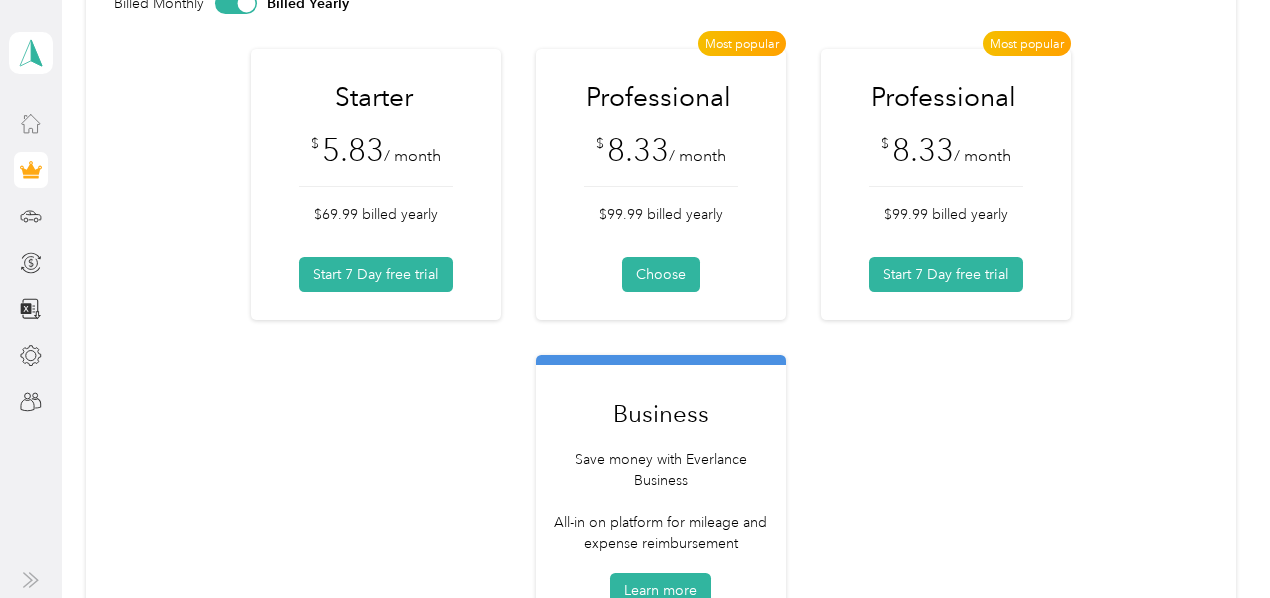 click 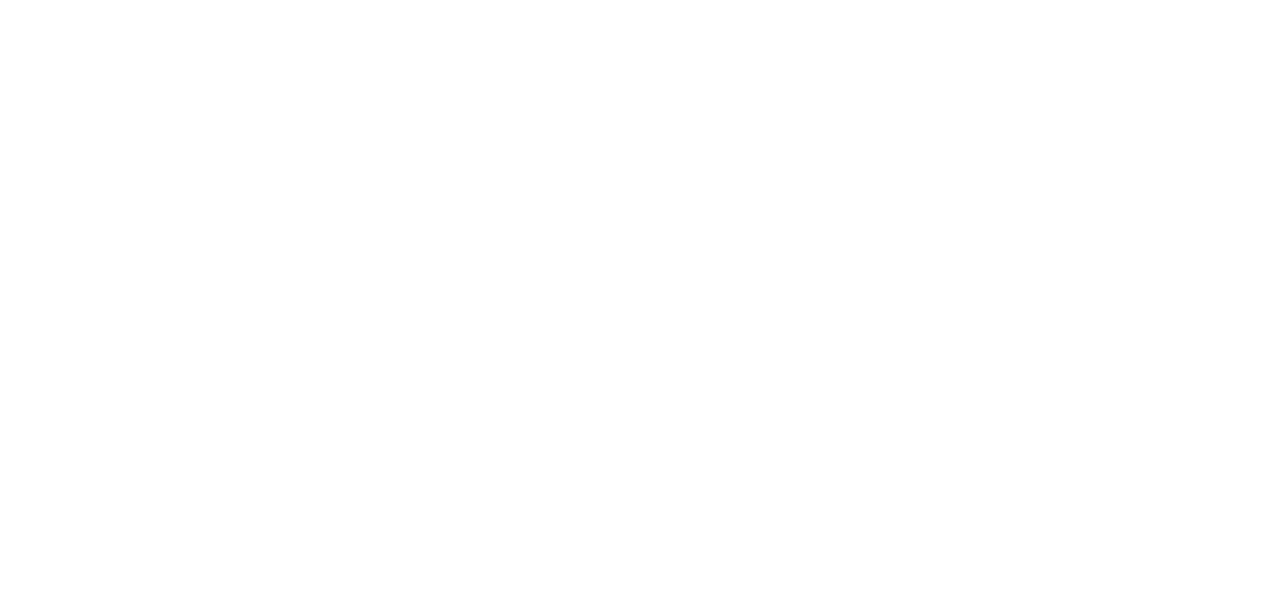 scroll, scrollTop: 0, scrollLeft: 0, axis: both 